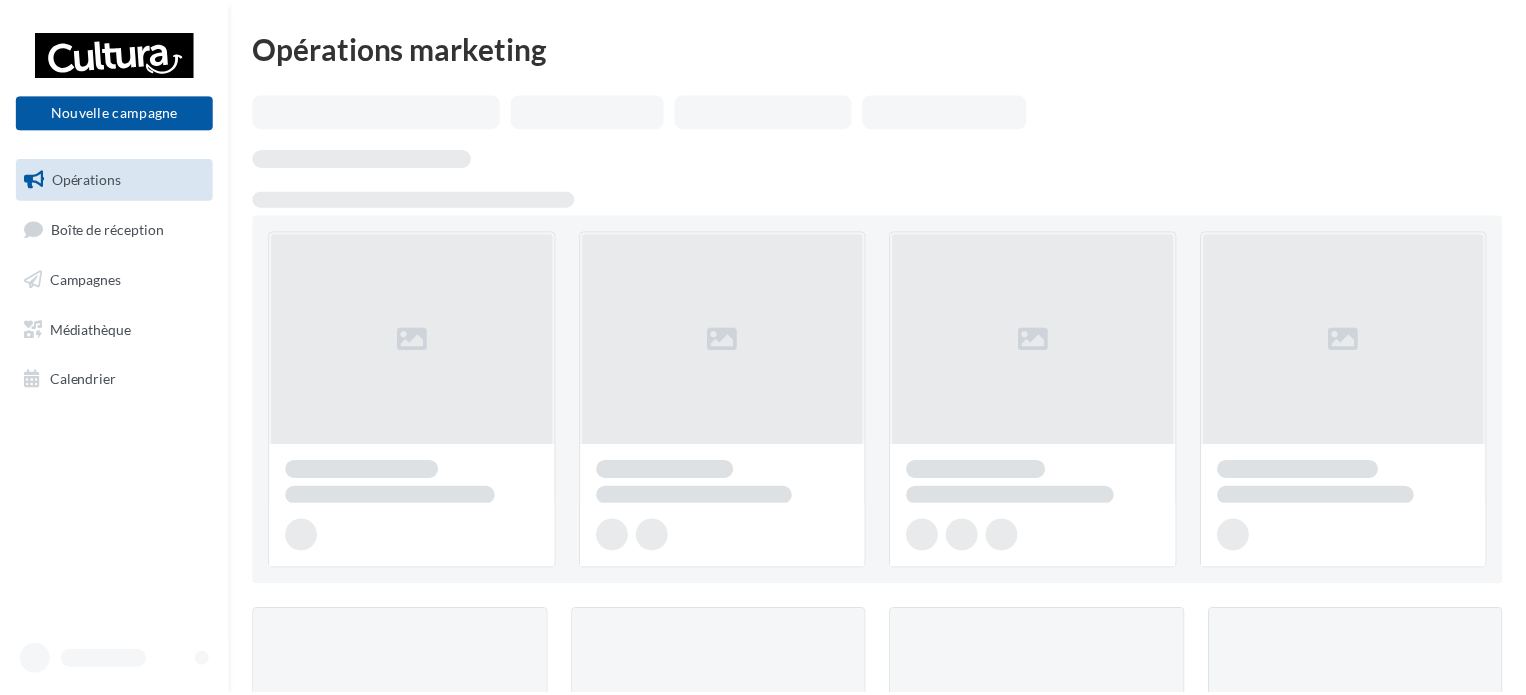 scroll, scrollTop: 0, scrollLeft: 0, axis: both 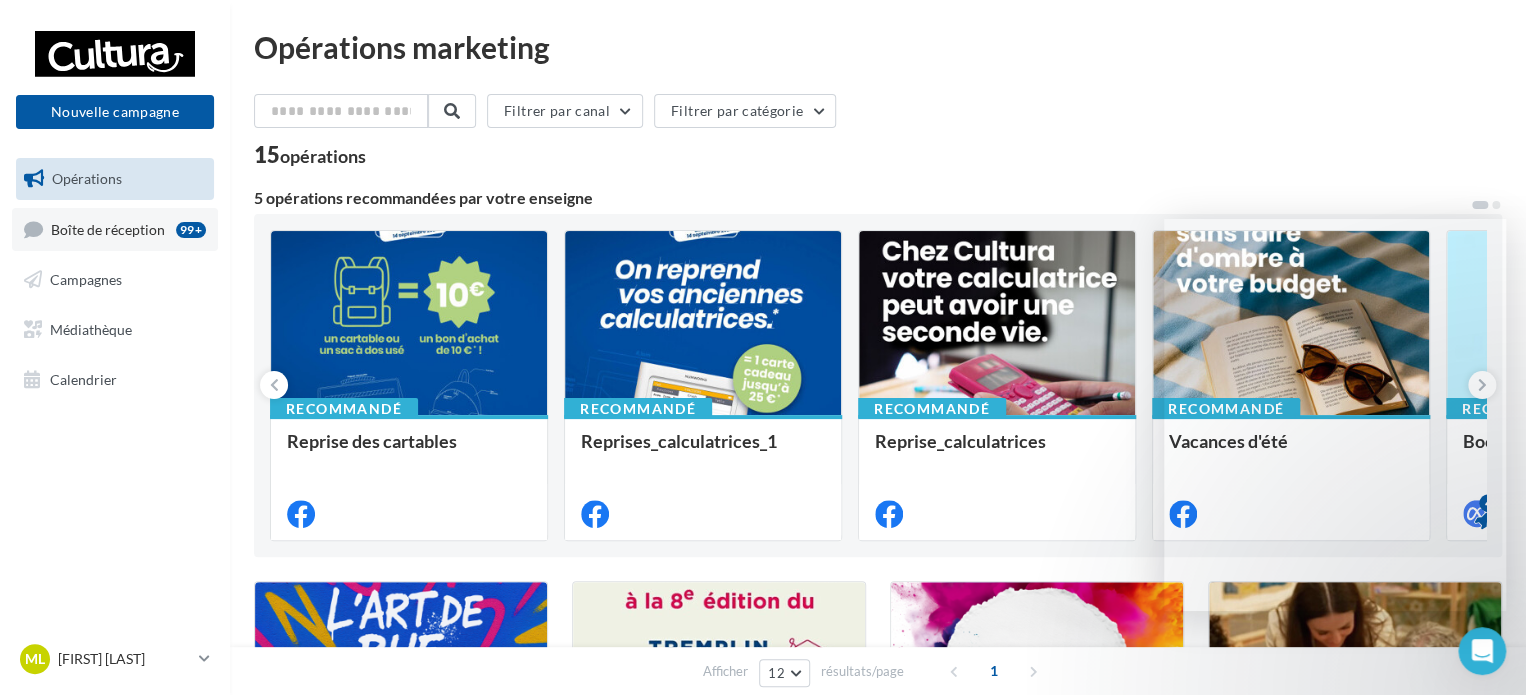 click on "Boîte de réception" at bounding box center (108, 228) 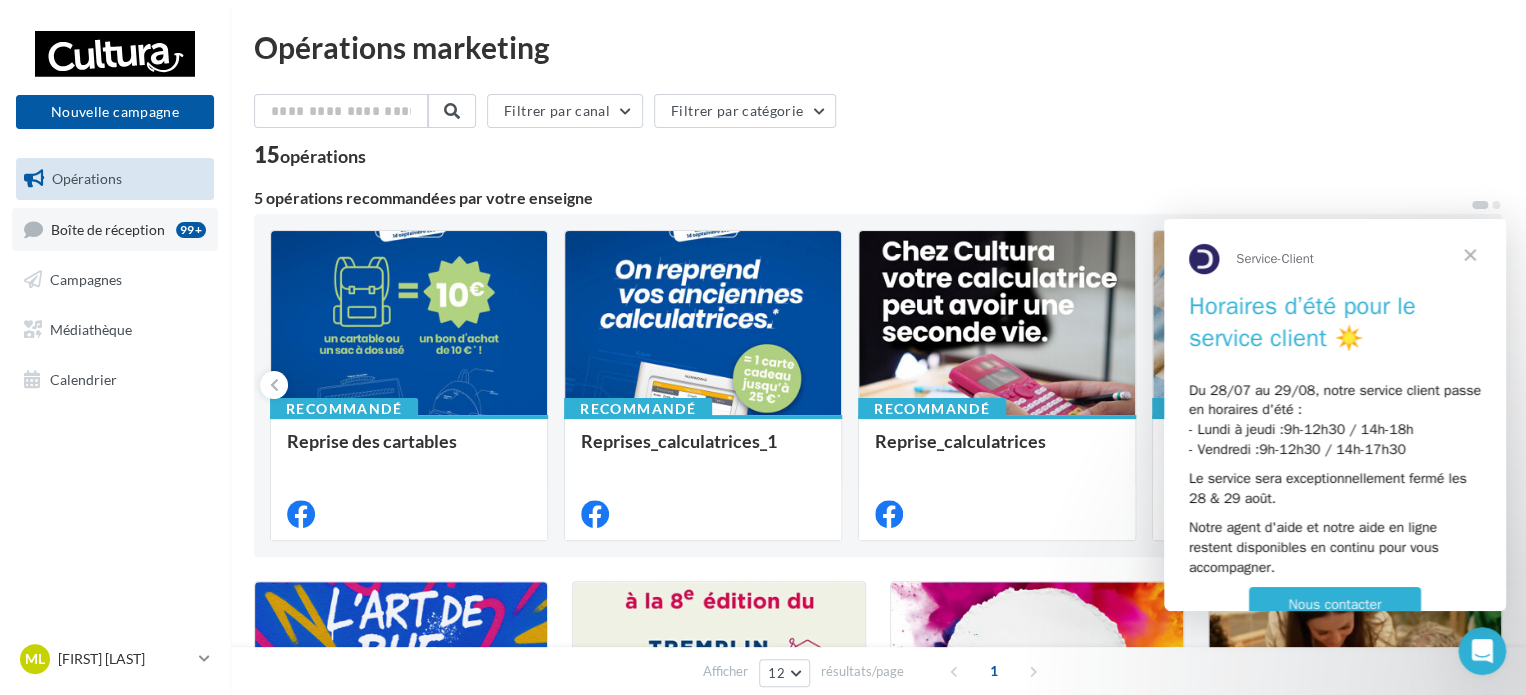 scroll, scrollTop: 0, scrollLeft: 0, axis: both 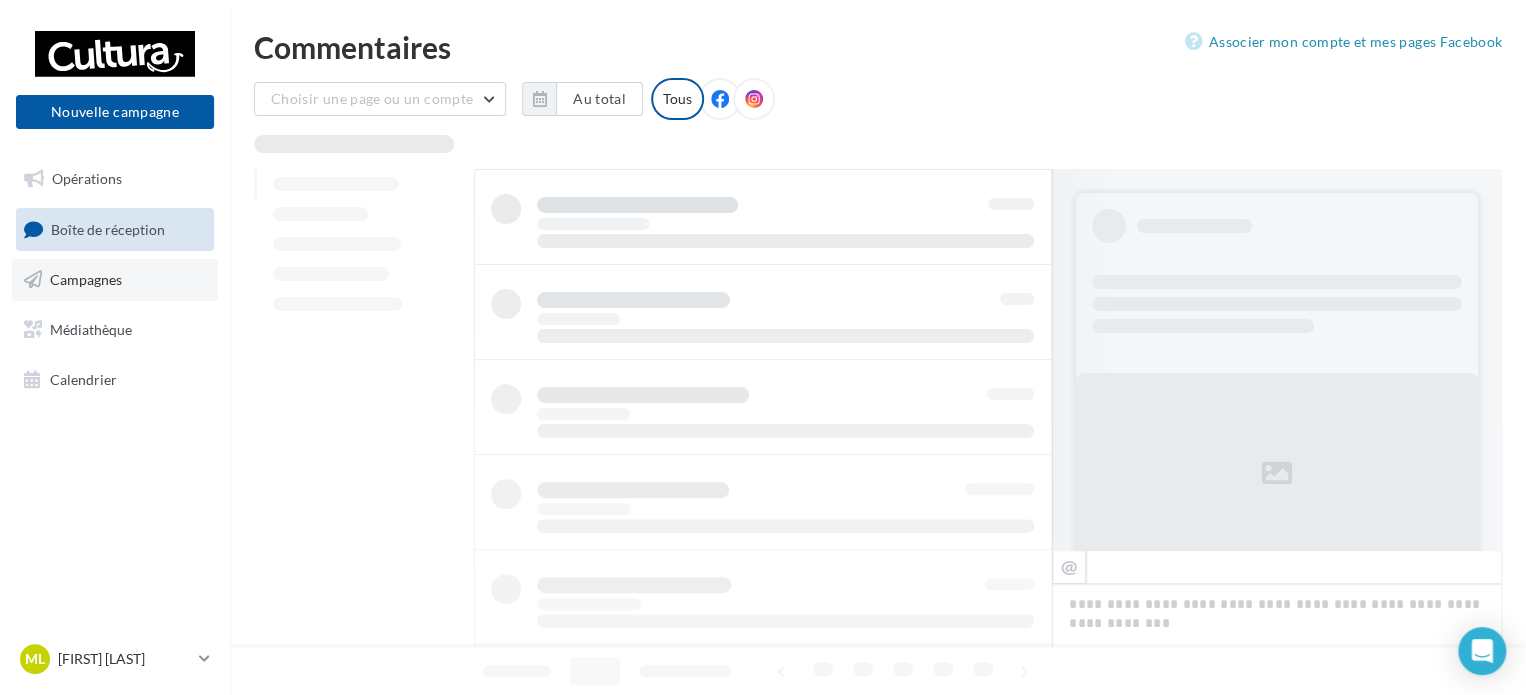 click on "Campagnes" at bounding box center [86, 279] 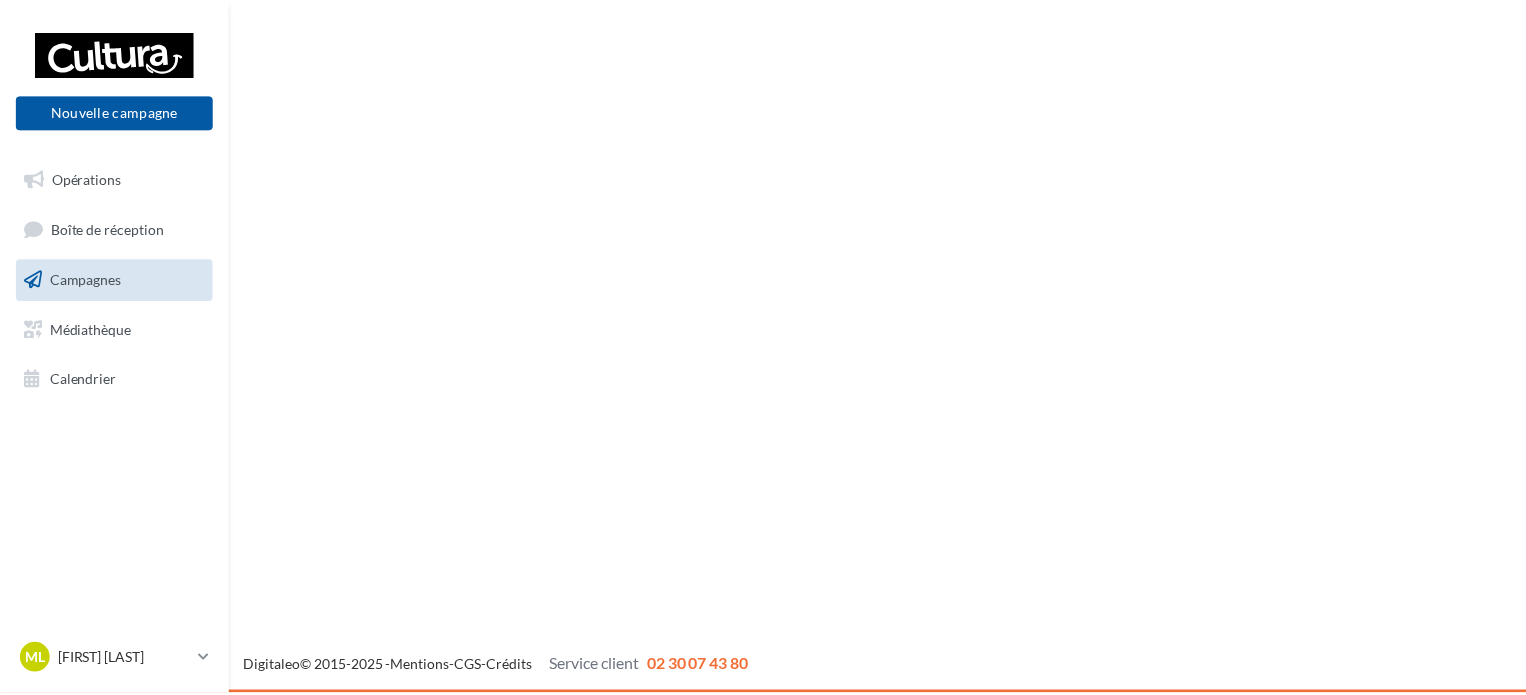 scroll, scrollTop: 0, scrollLeft: 0, axis: both 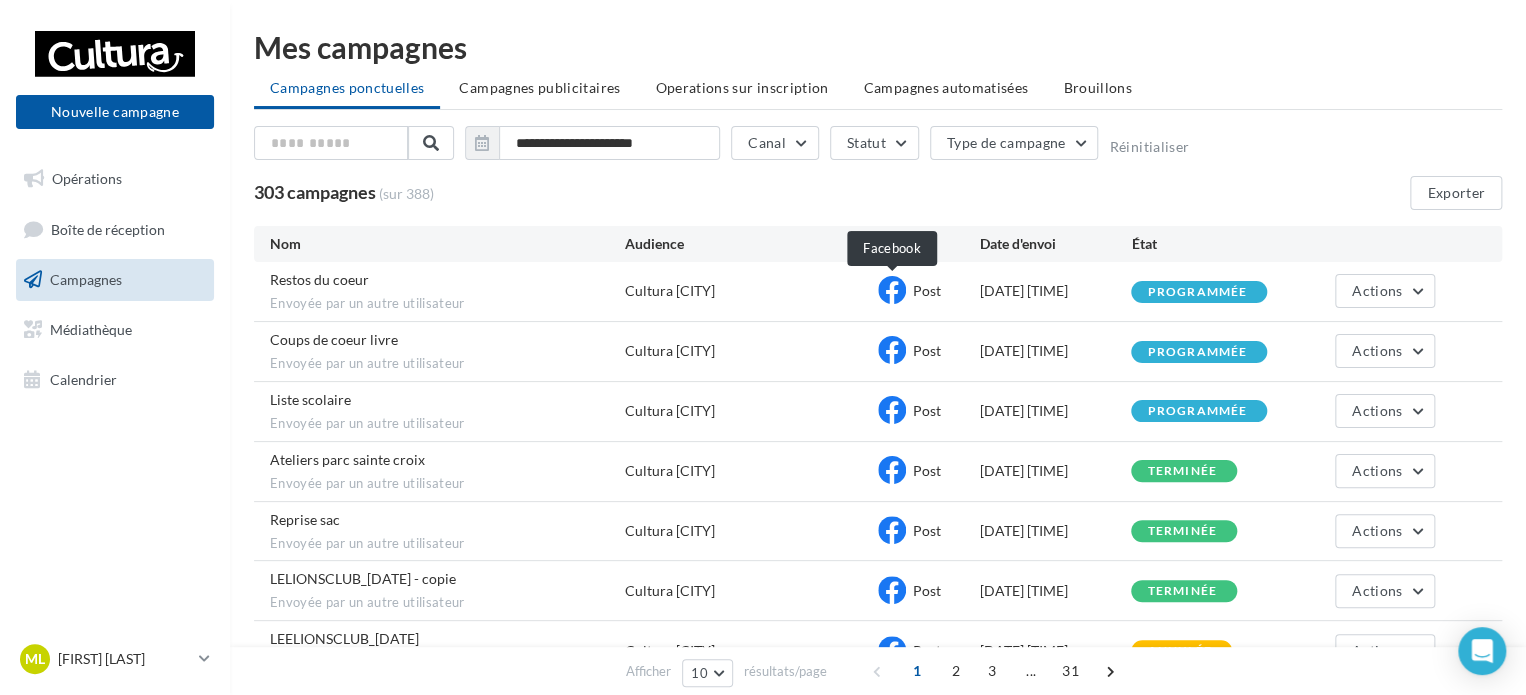 click at bounding box center (892, 290) 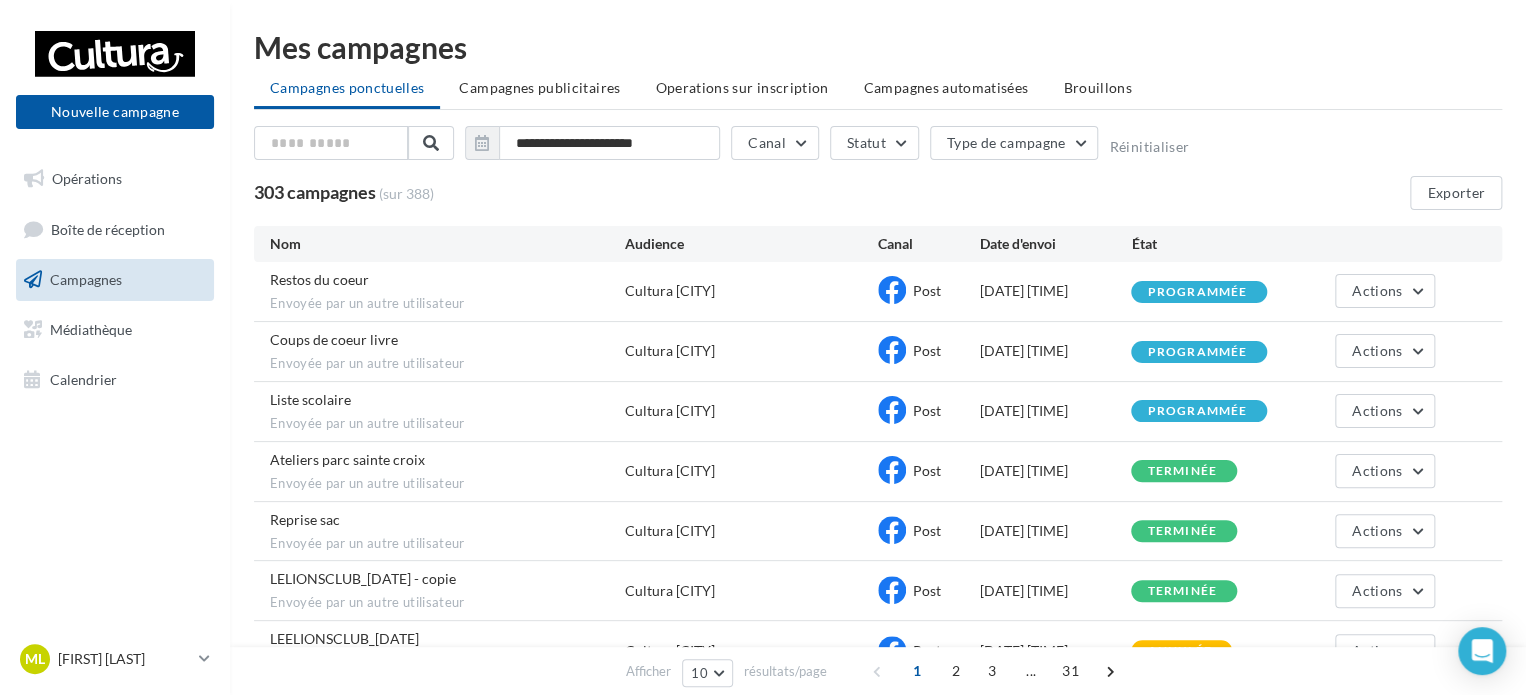 click on "programmée" at bounding box center [1197, 292] 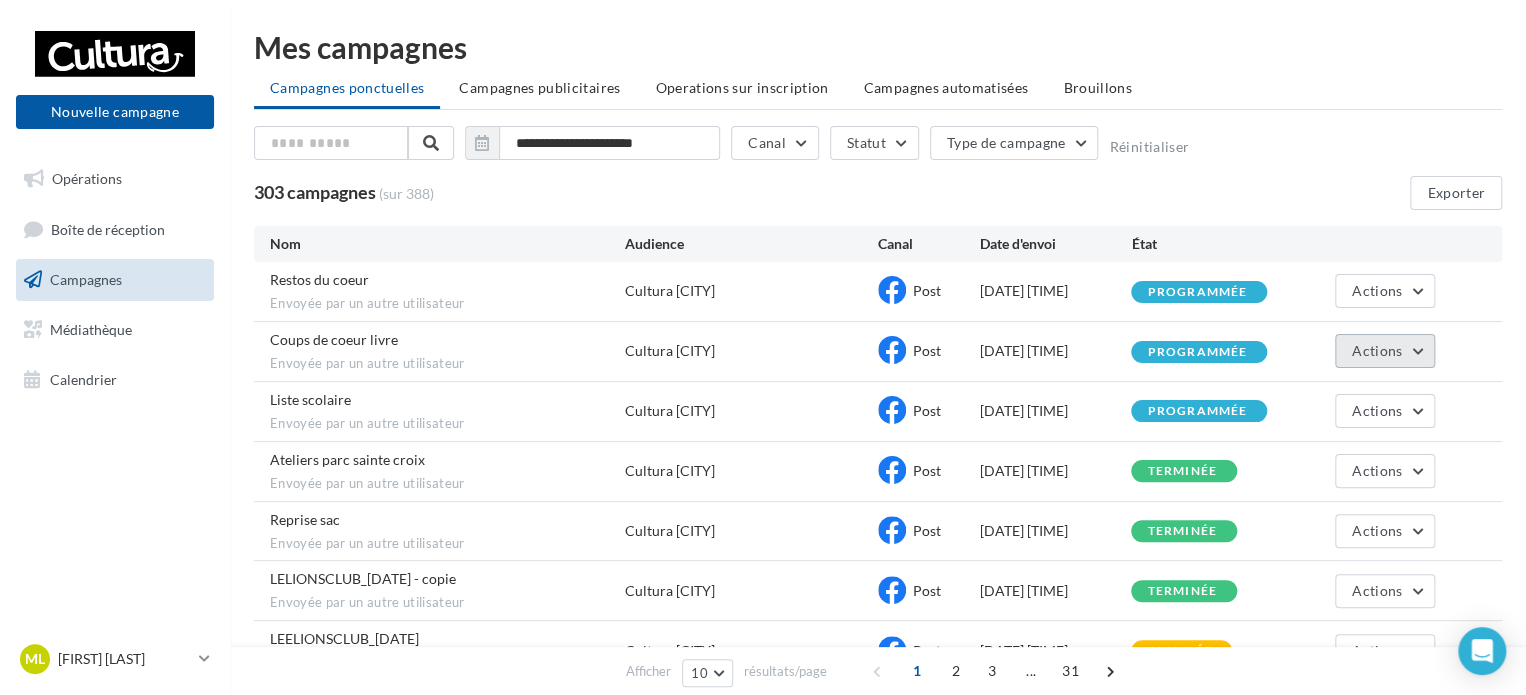 click on "Actions" at bounding box center (1377, 350) 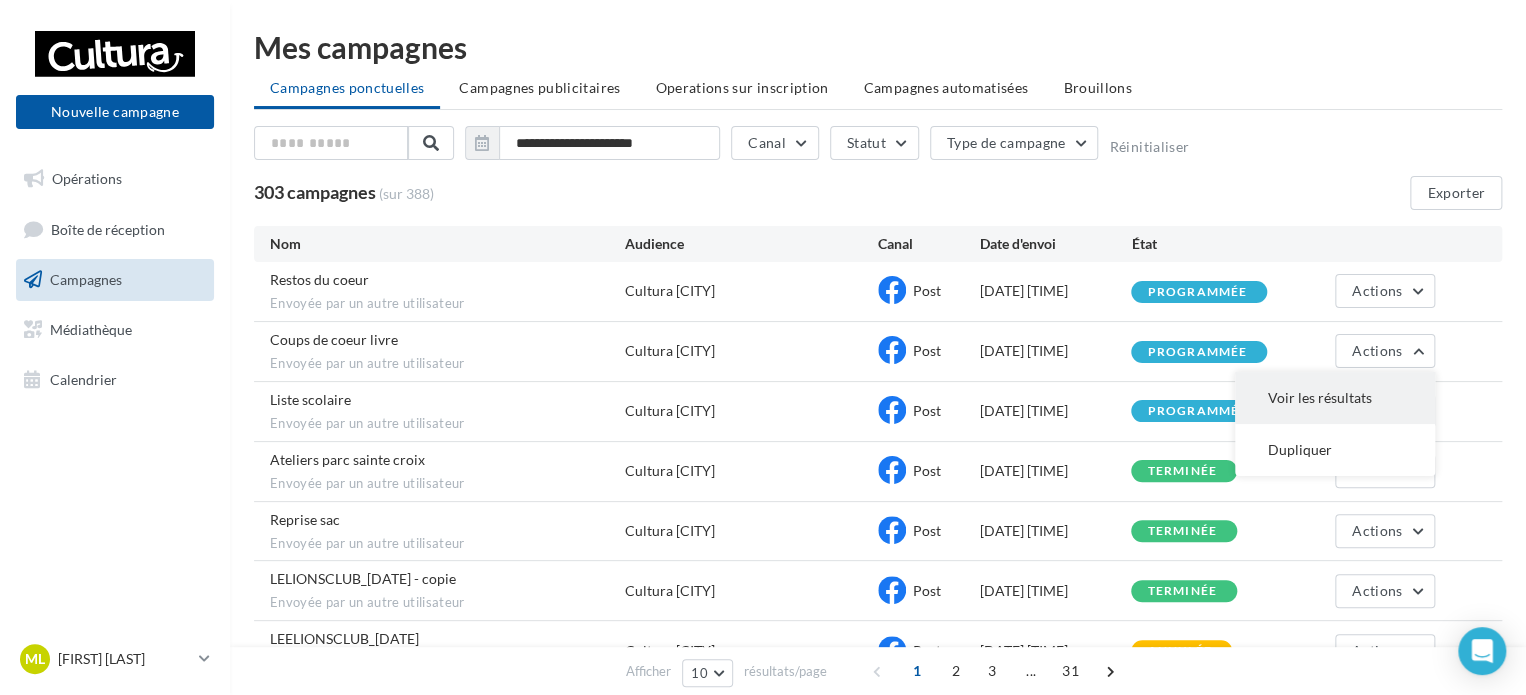 click on "Voir les résultats" at bounding box center [1335, 398] 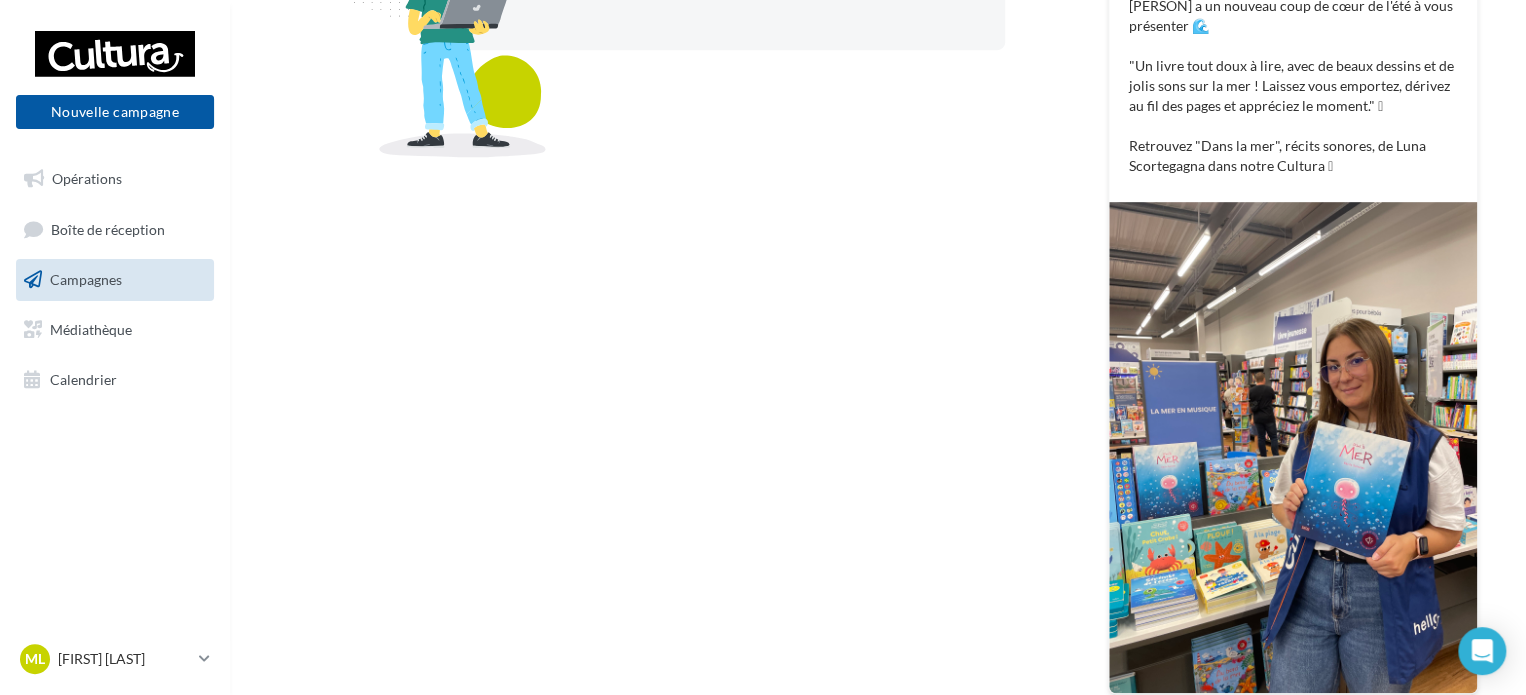 scroll, scrollTop: 607, scrollLeft: 0, axis: vertical 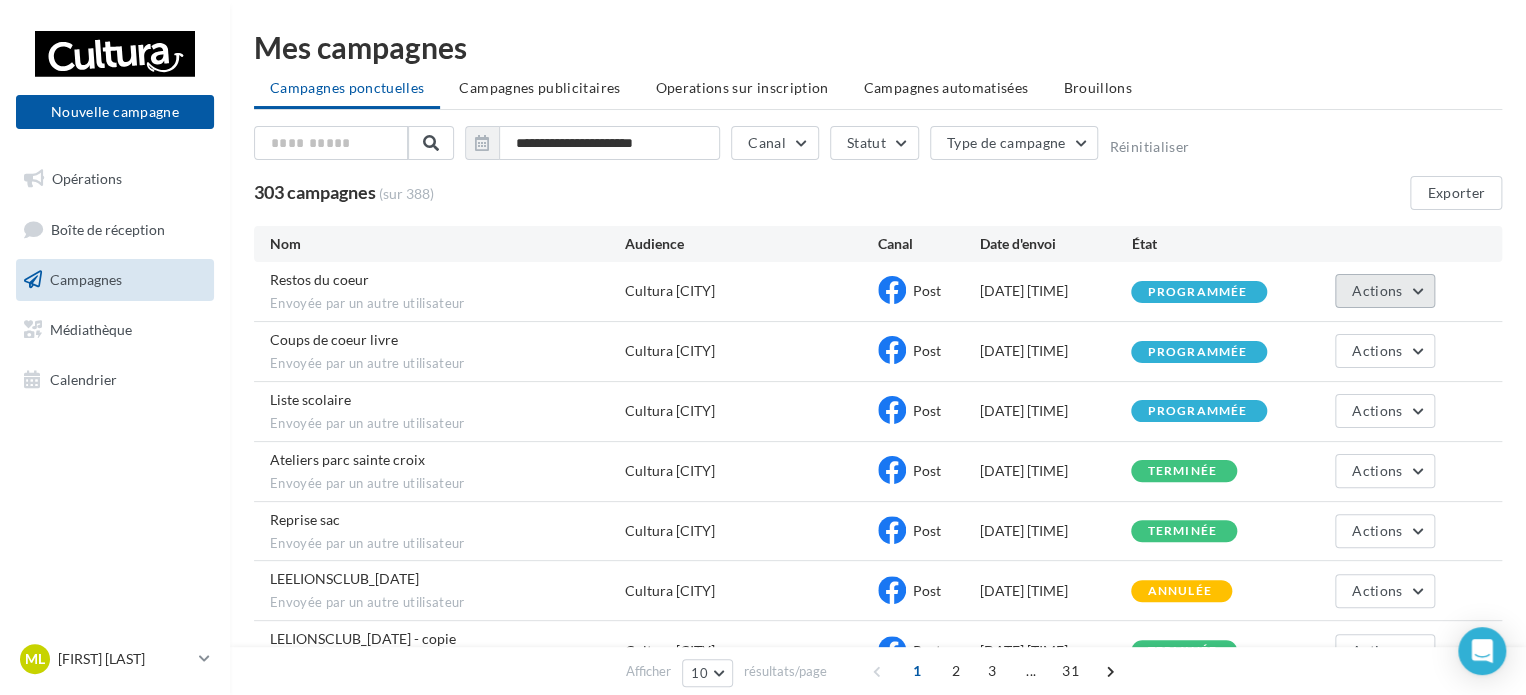 click on "Actions" at bounding box center [1385, 291] 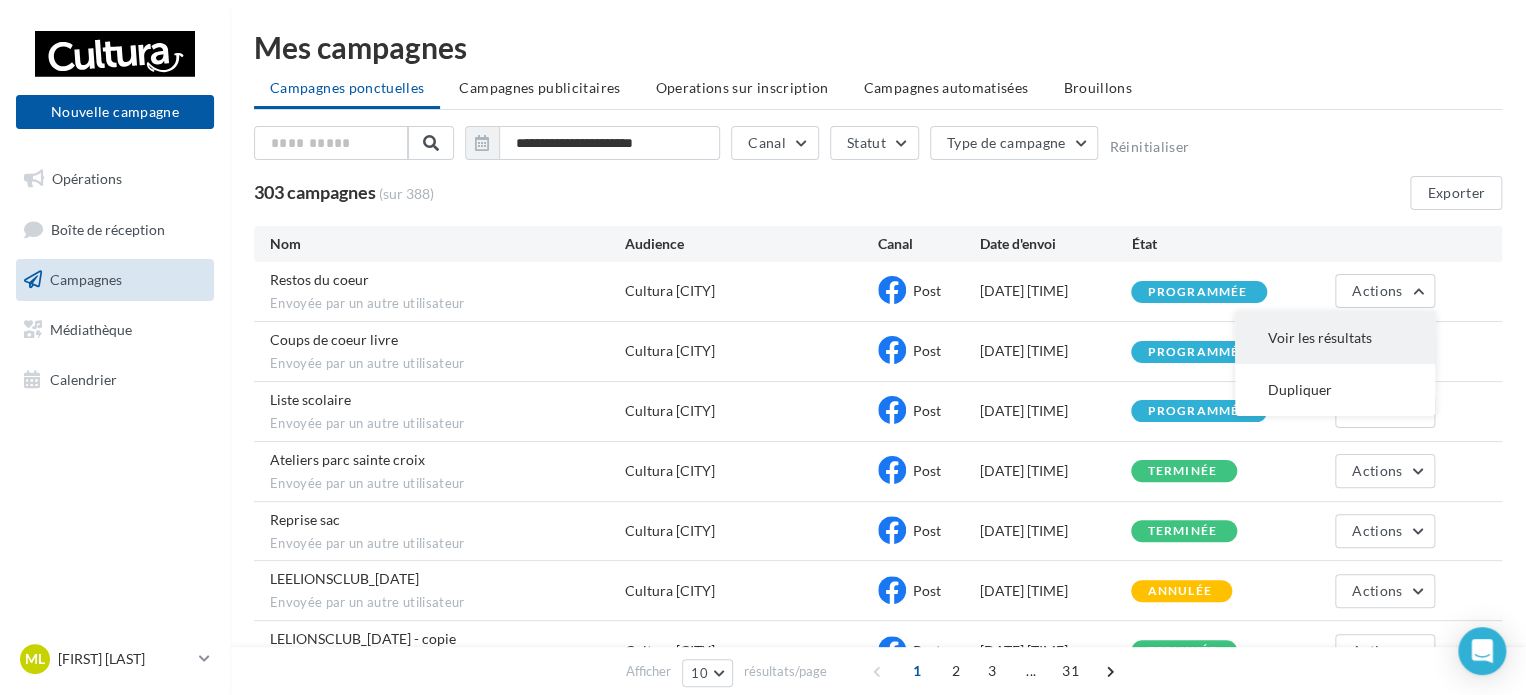 click on "Voir les résultats" at bounding box center [1335, 338] 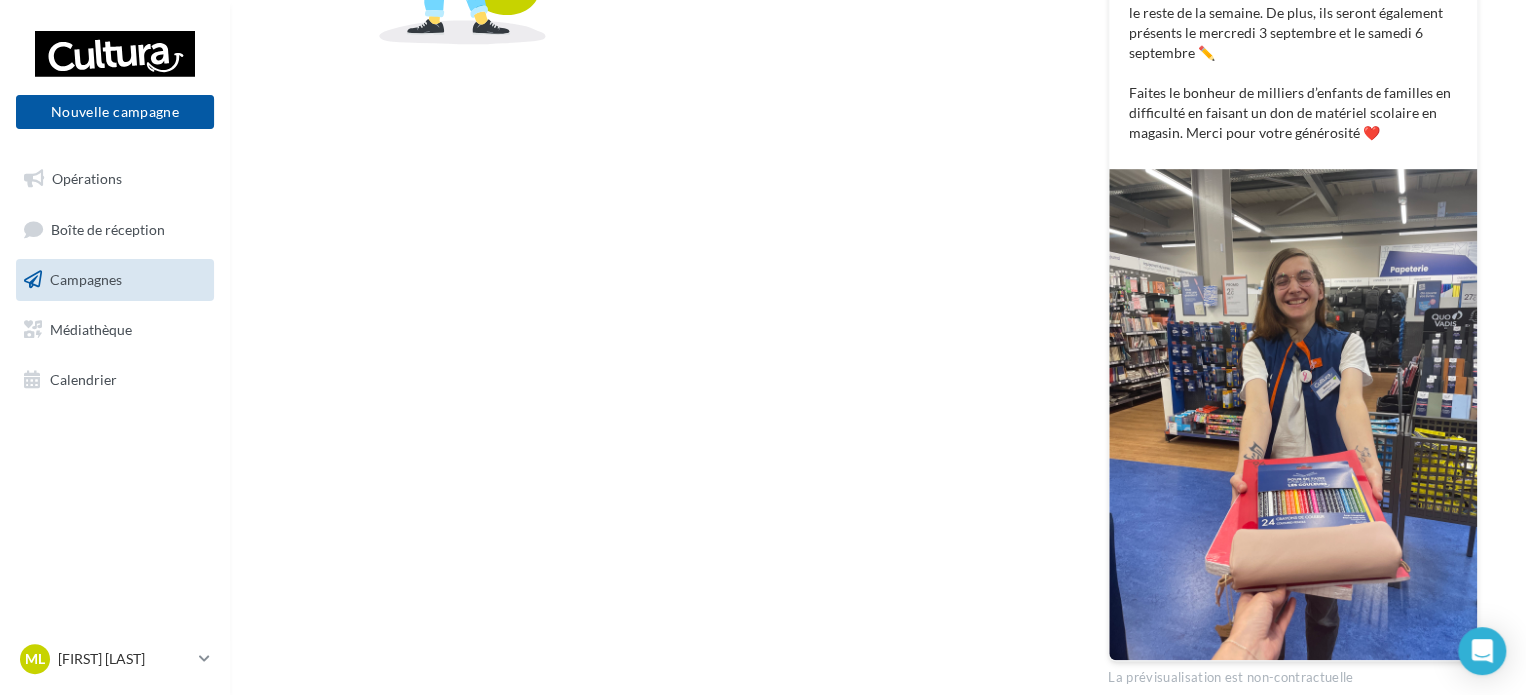 scroll, scrollTop: 687, scrollLeft: 0, axis: vertical 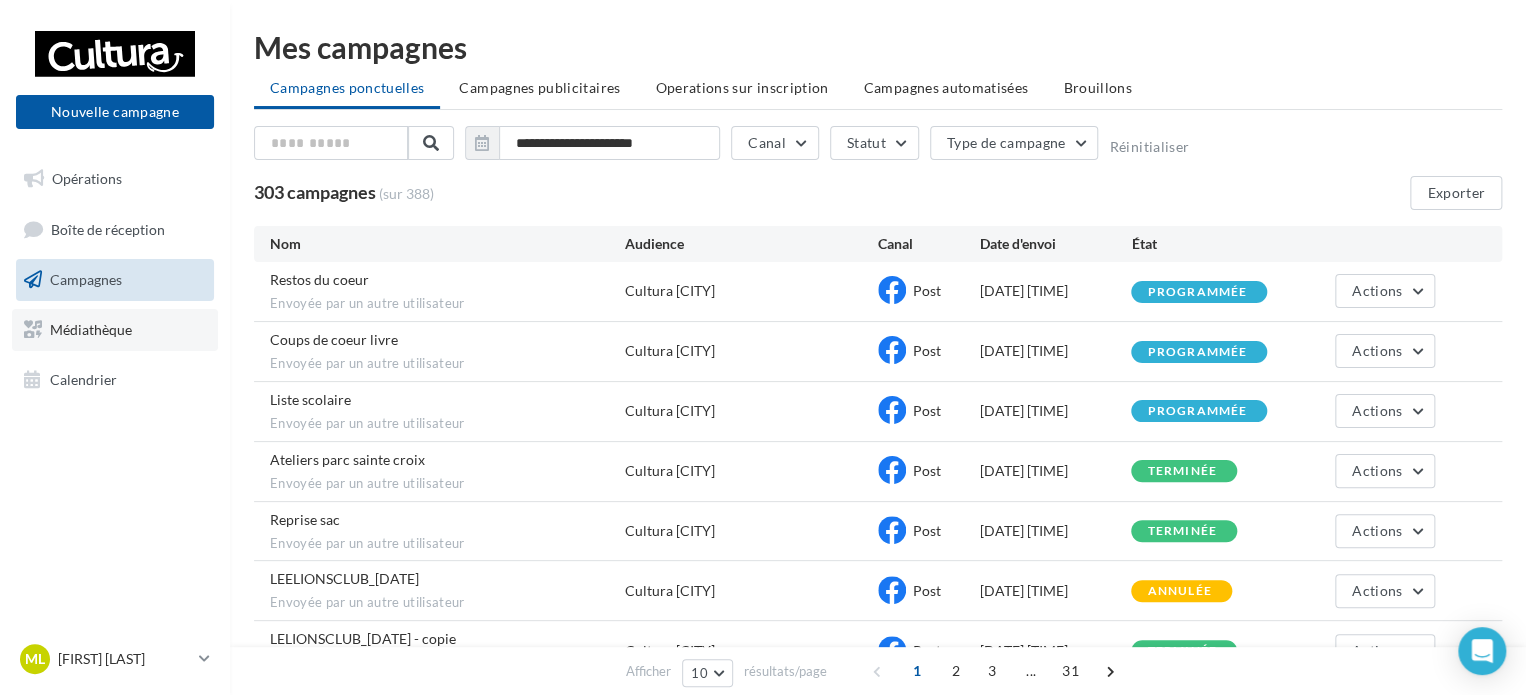 click on "Médiathèque" at bounding box center [91, 329] 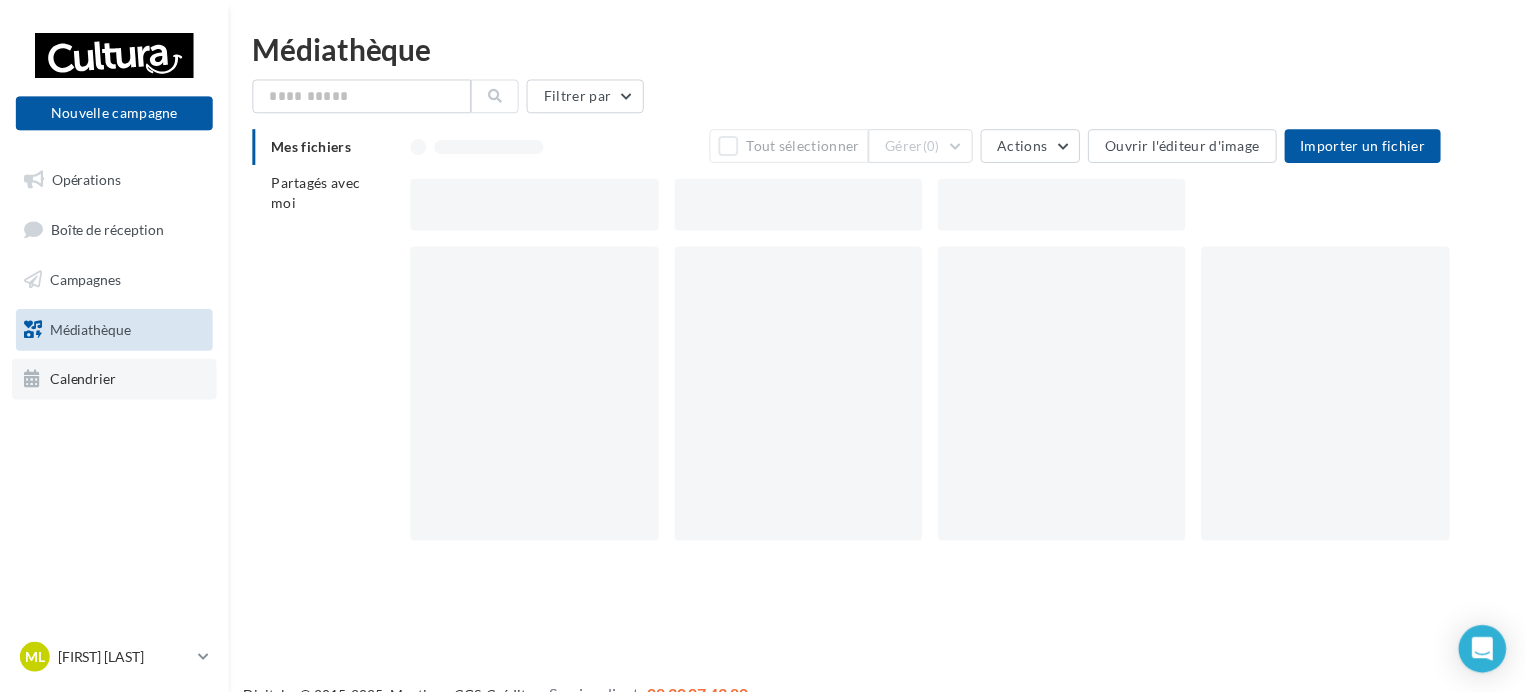 scroll, scrollTop: 0, scrollLeft: 0, axis: both 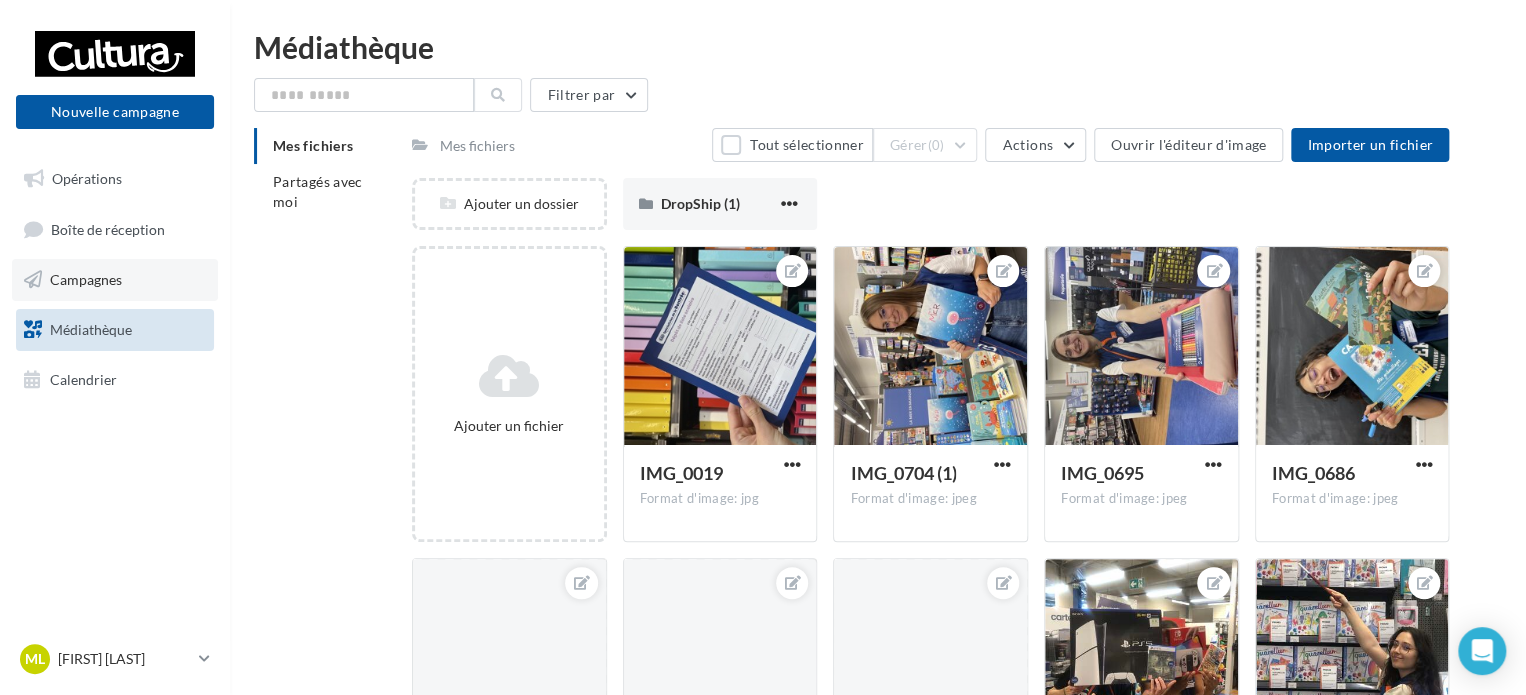 click on "Campagnes" at bounding box center (115, 280) 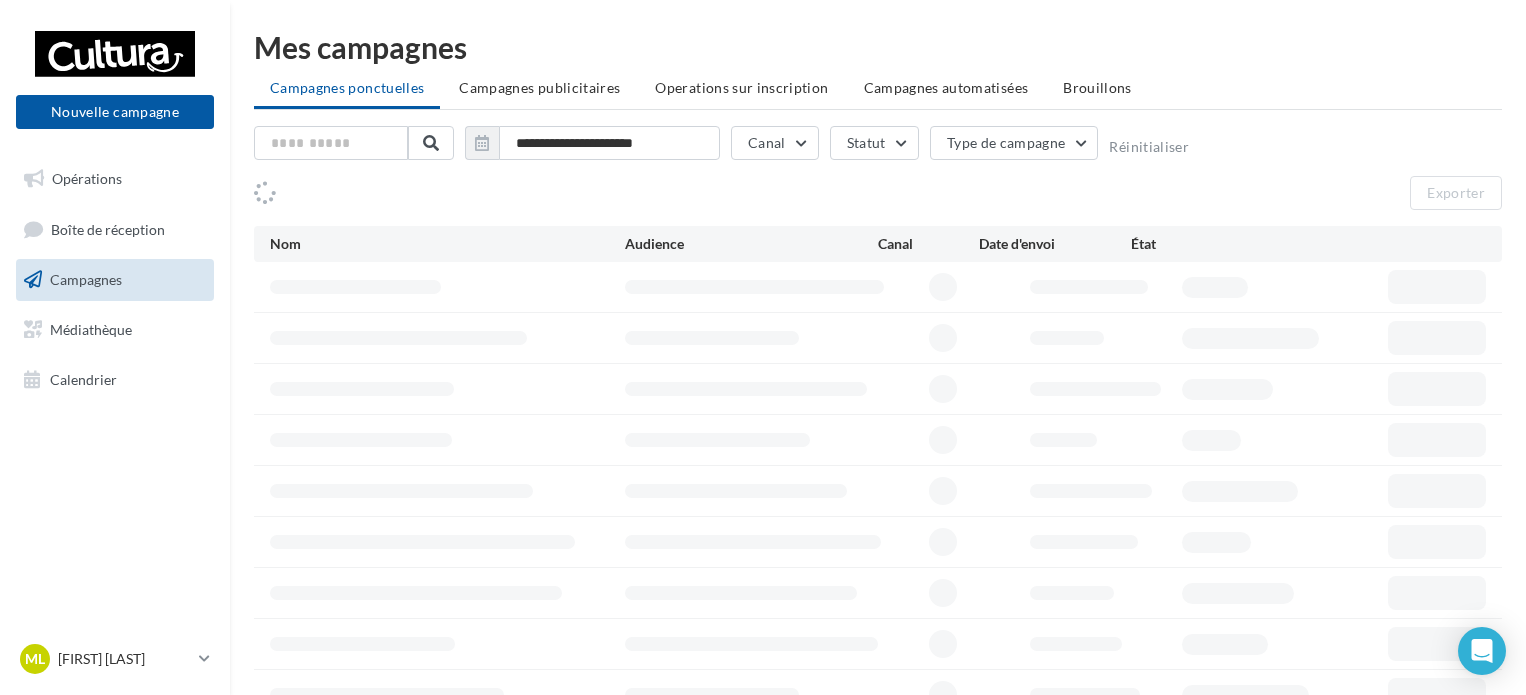 scroll, scrollTop: 0, scrollLeft: 0, axis: both 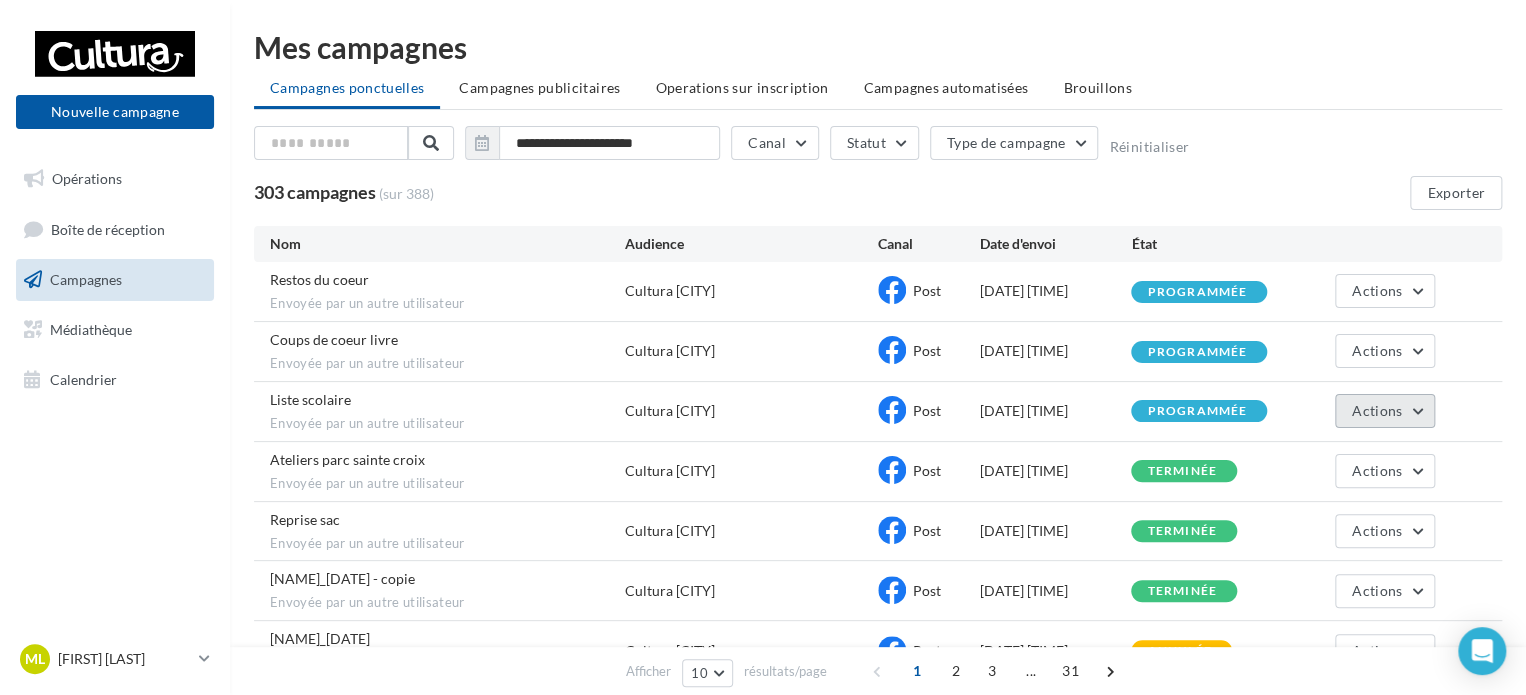 click on "Actions" at bounding box center [1385, 411] 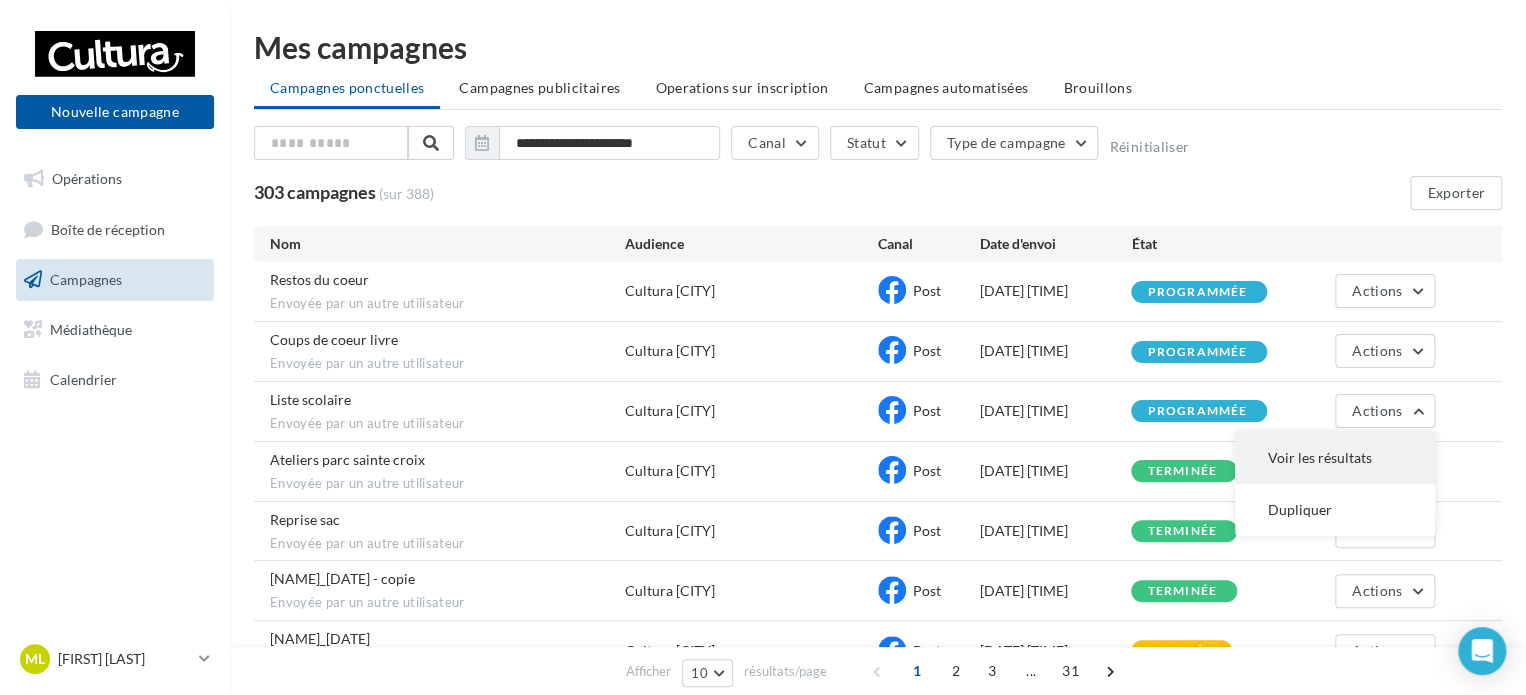 click on "Voir les résultats" at bounding box center (1335, 458) 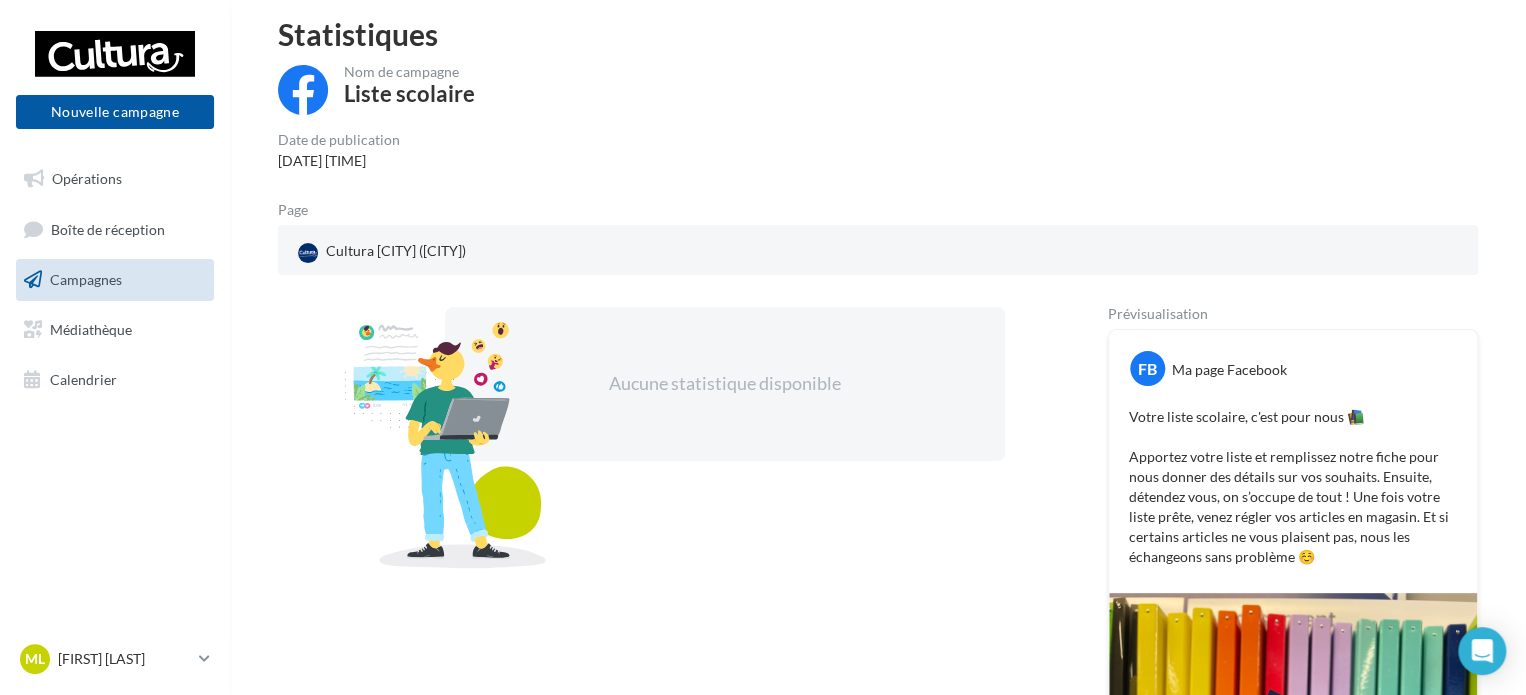 scroll, scrollTop: 0, scrollLeft: 0, axis: both 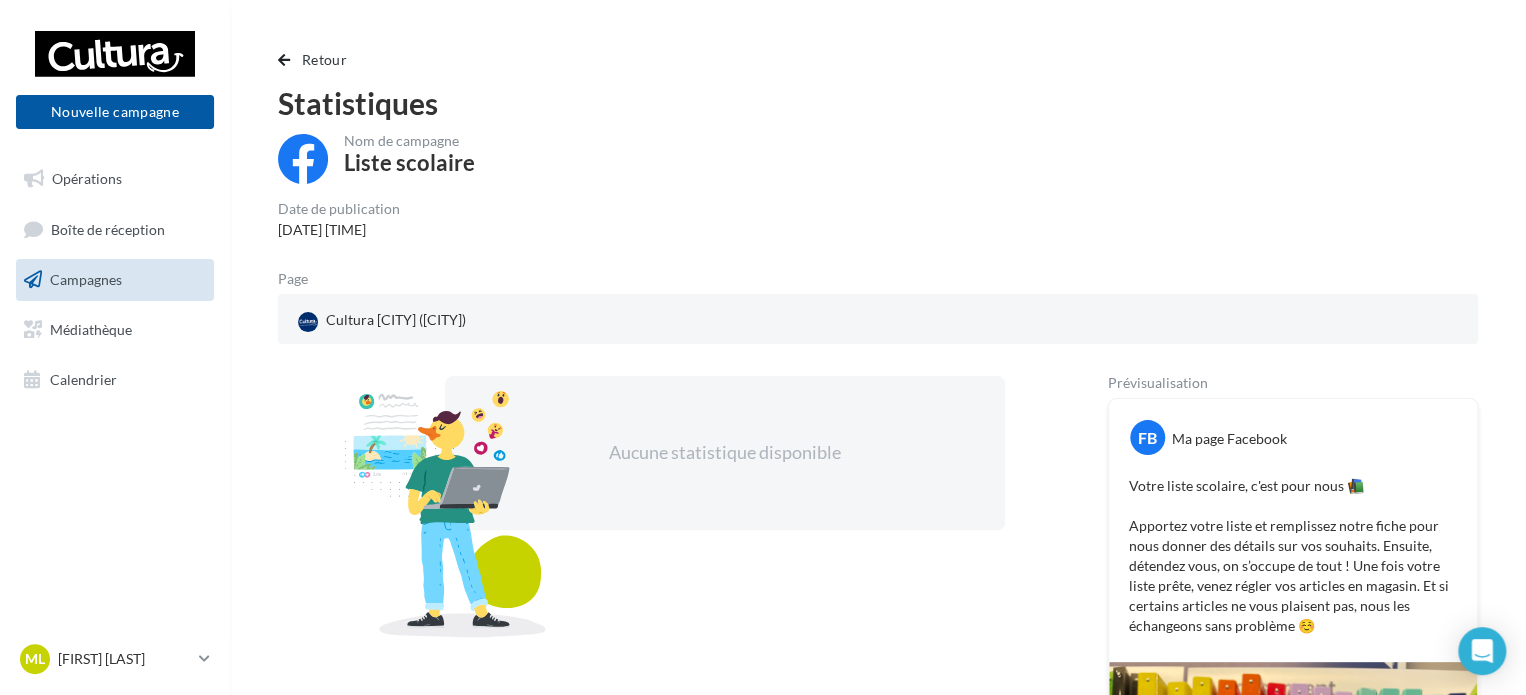 click on "Campagnes" at bounding box center (115, 280) 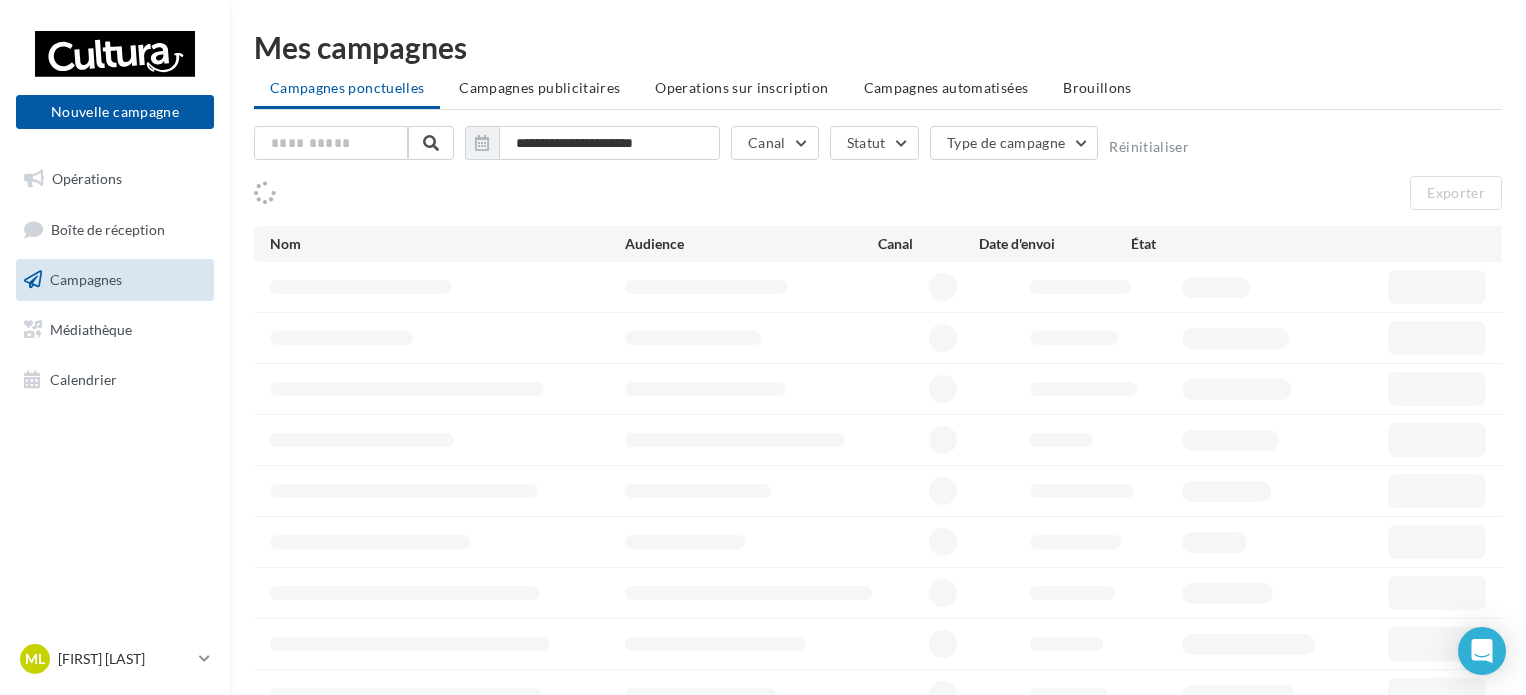 scroll, scrollTop: 0, scrollLeft: 0, axis: both 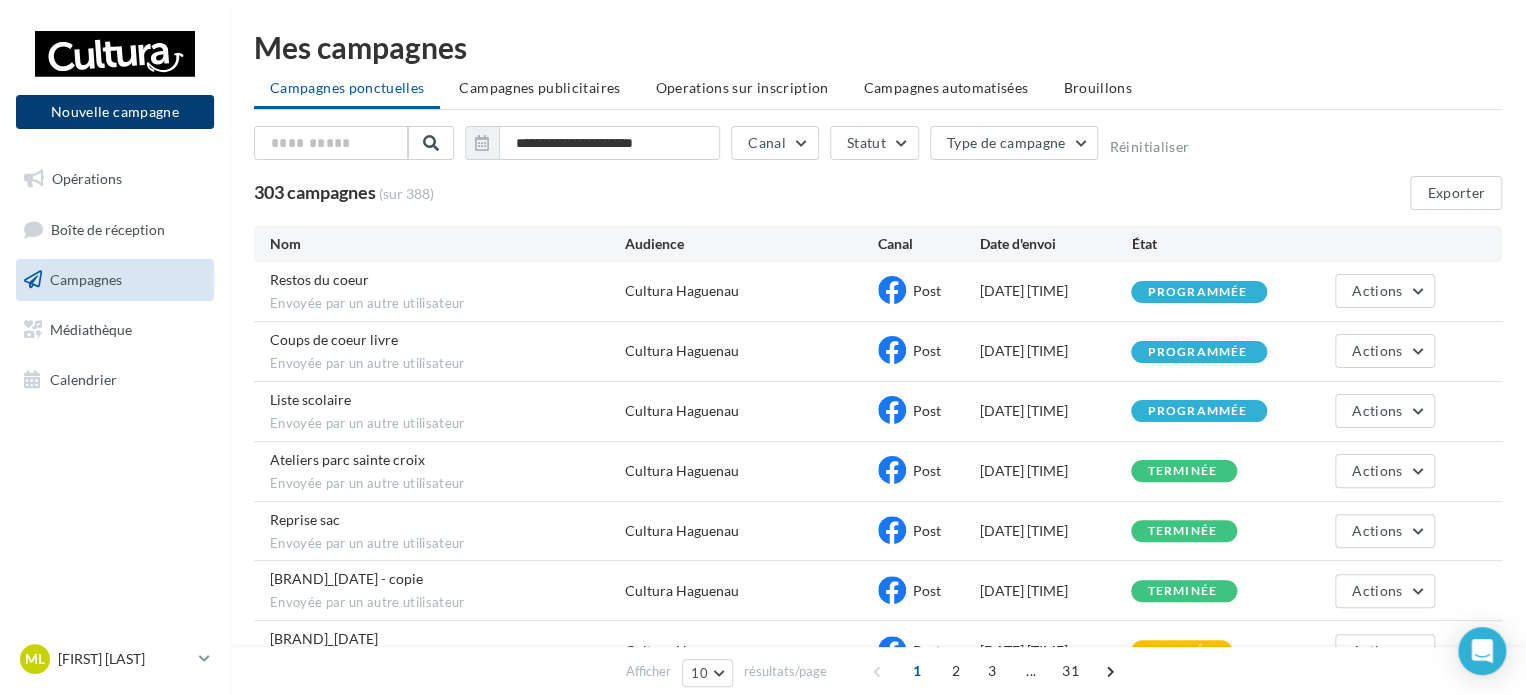 click on "Nouvelle campagne" at bounding box center [115, 112] 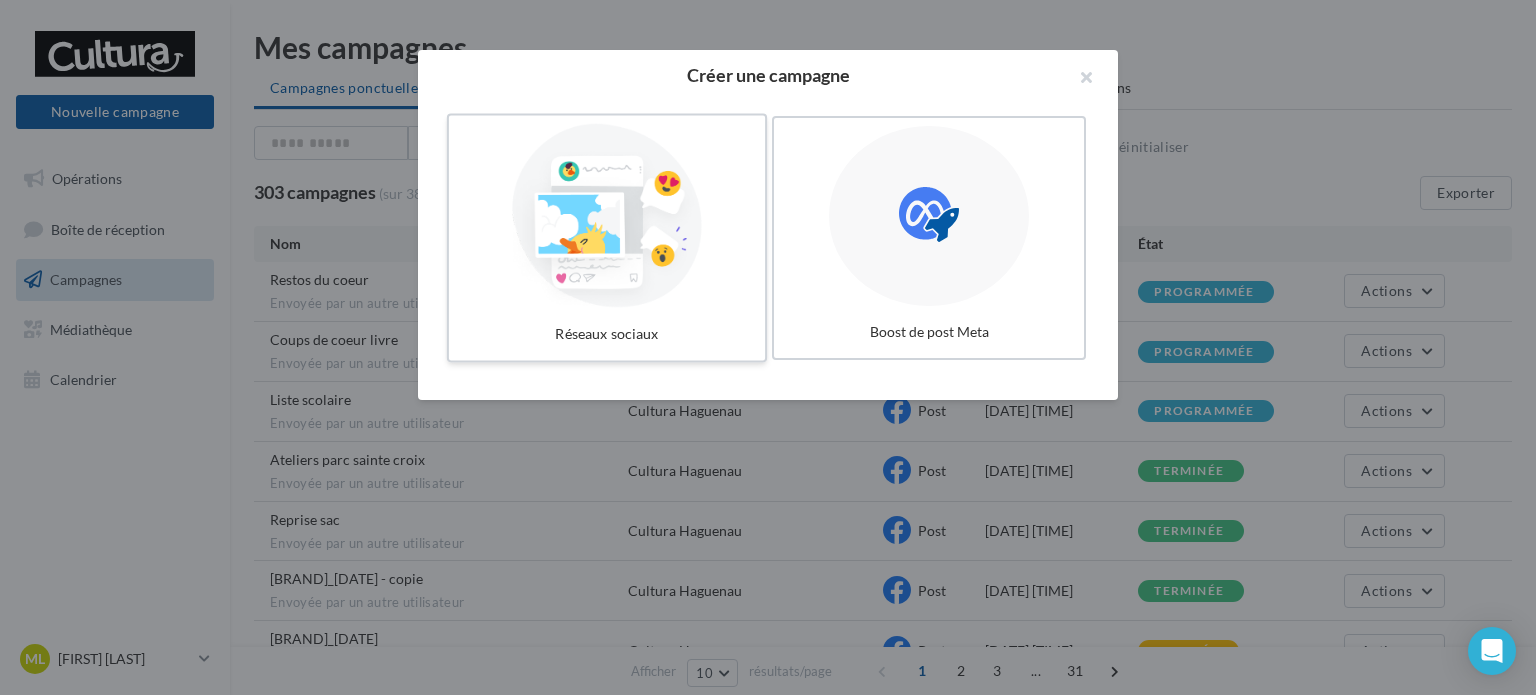 click at bounding box center [607, 216] 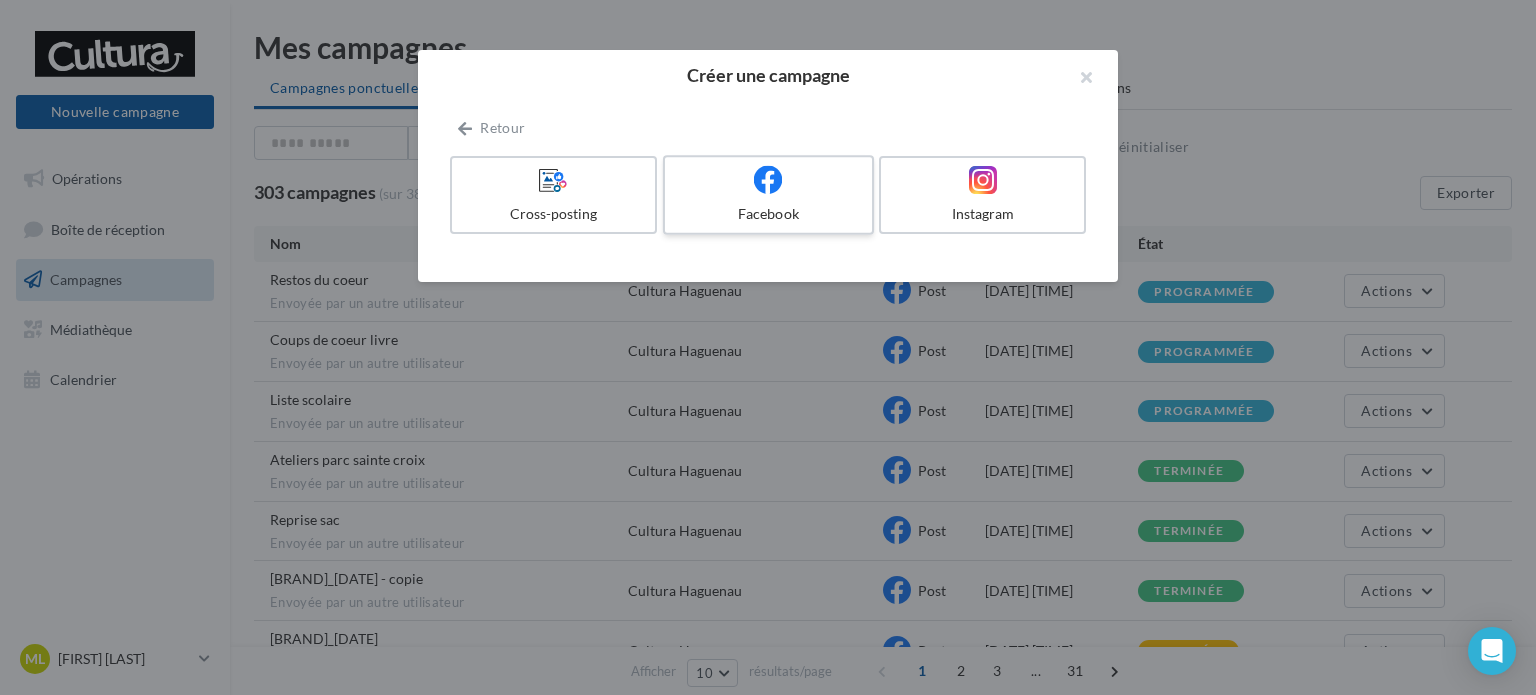 click on "Facebook" at bounding box center (768, 214) 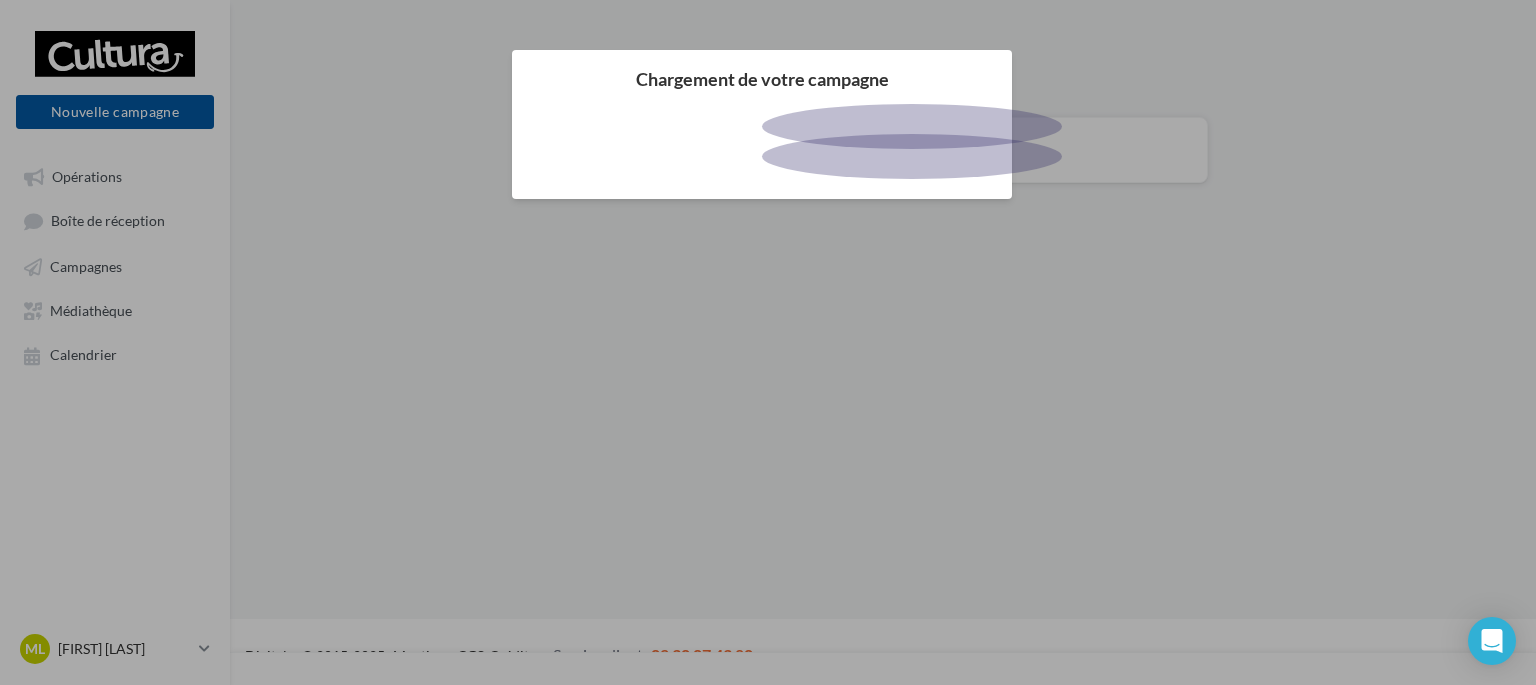 scroll, scrollTop: 0, scrollLeft: 0, axis: both 